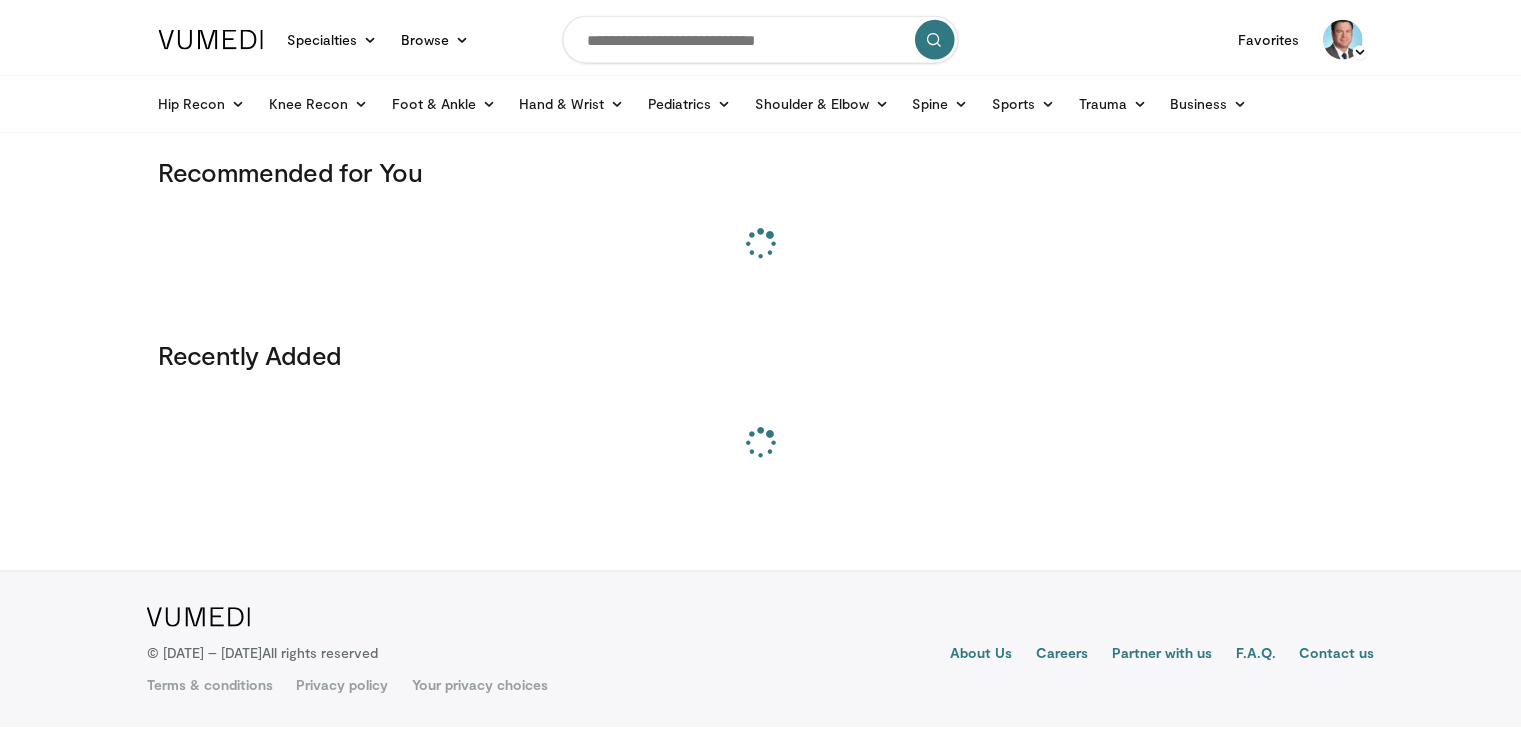 scroll, scrollTop: 0, scrollLeft: 0, axis: both 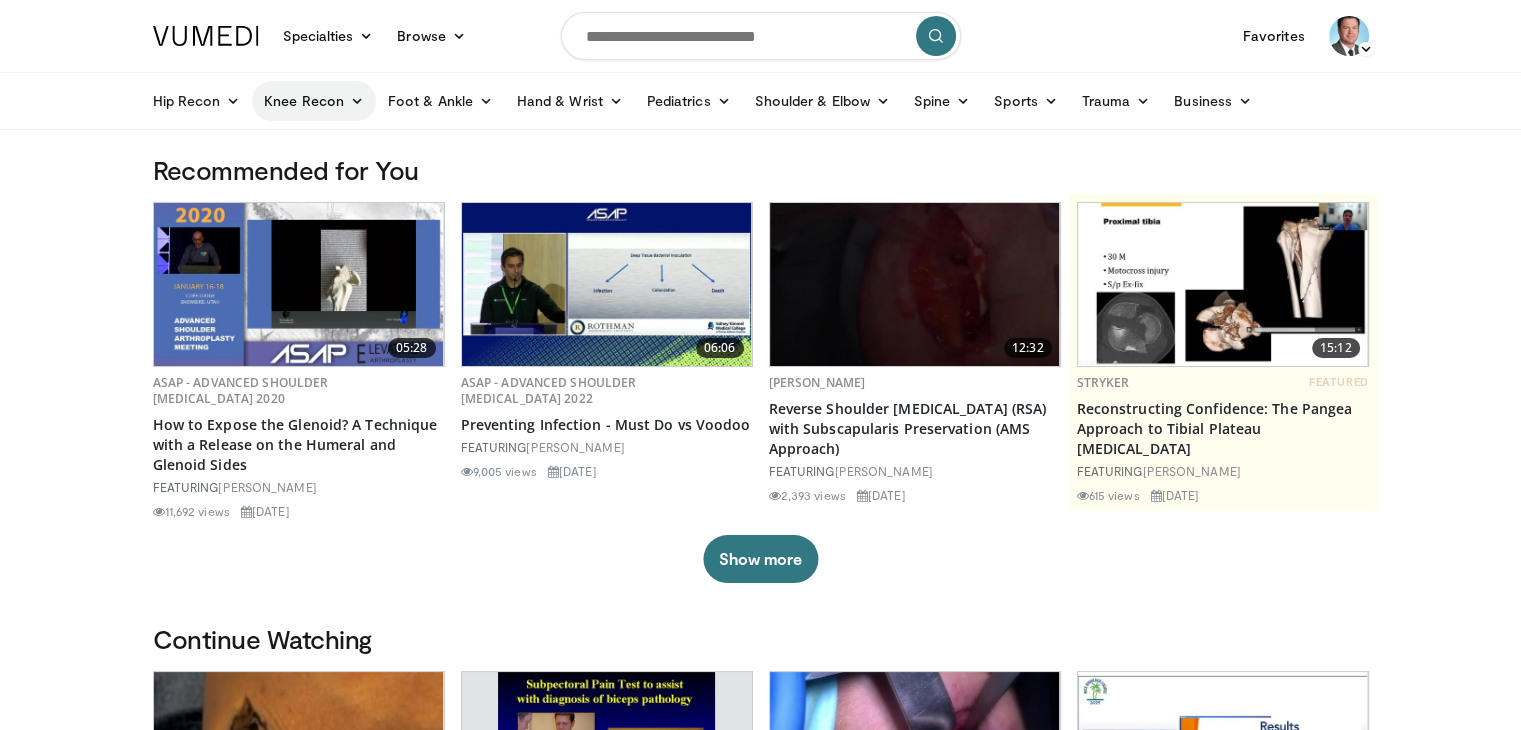 click on "Knee Recon" at bounding box center [314, 101] 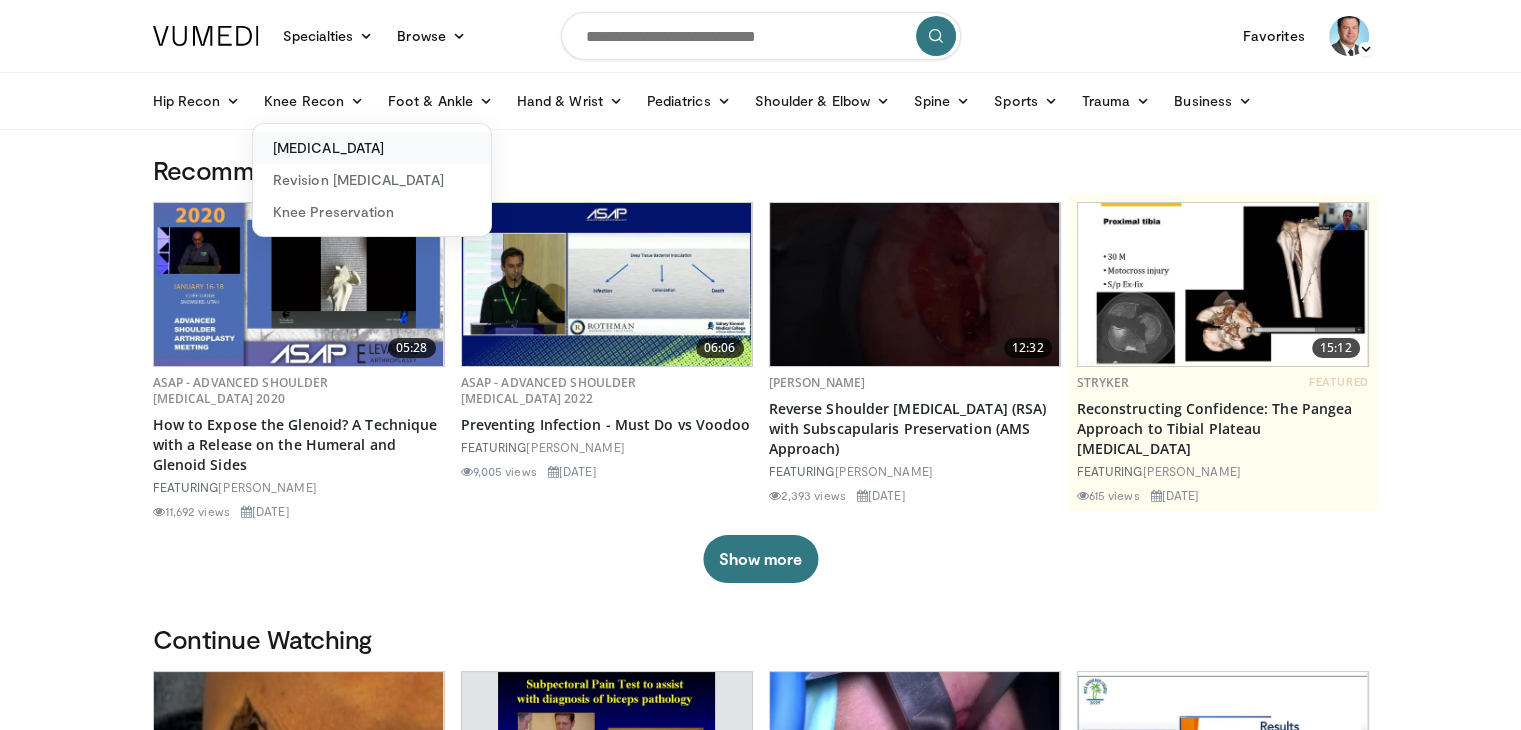 click on "[MEDICAL_DATA]" at bounding box center [372, 148] 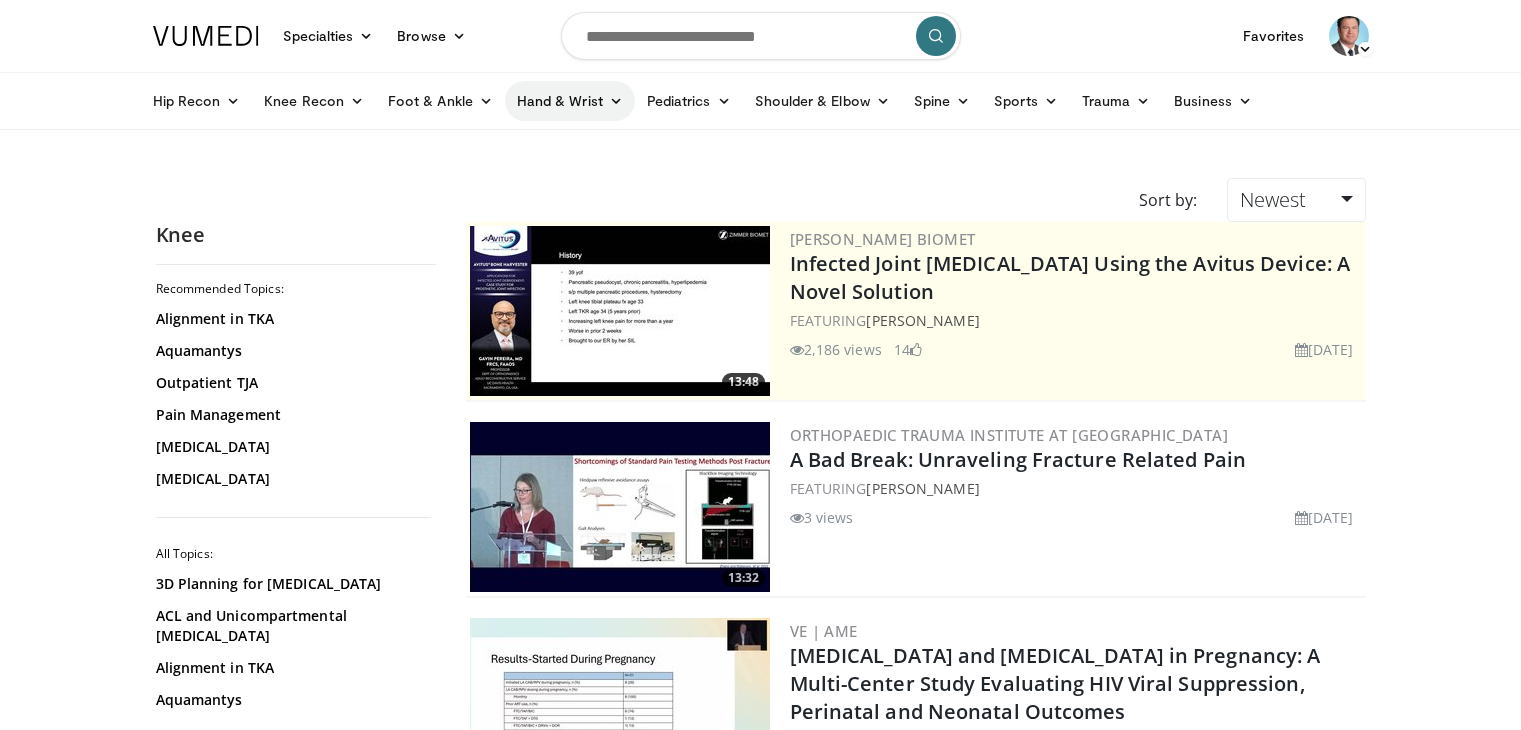 scroll, scrollTop: 0, scrollLeft: 0, axis: both 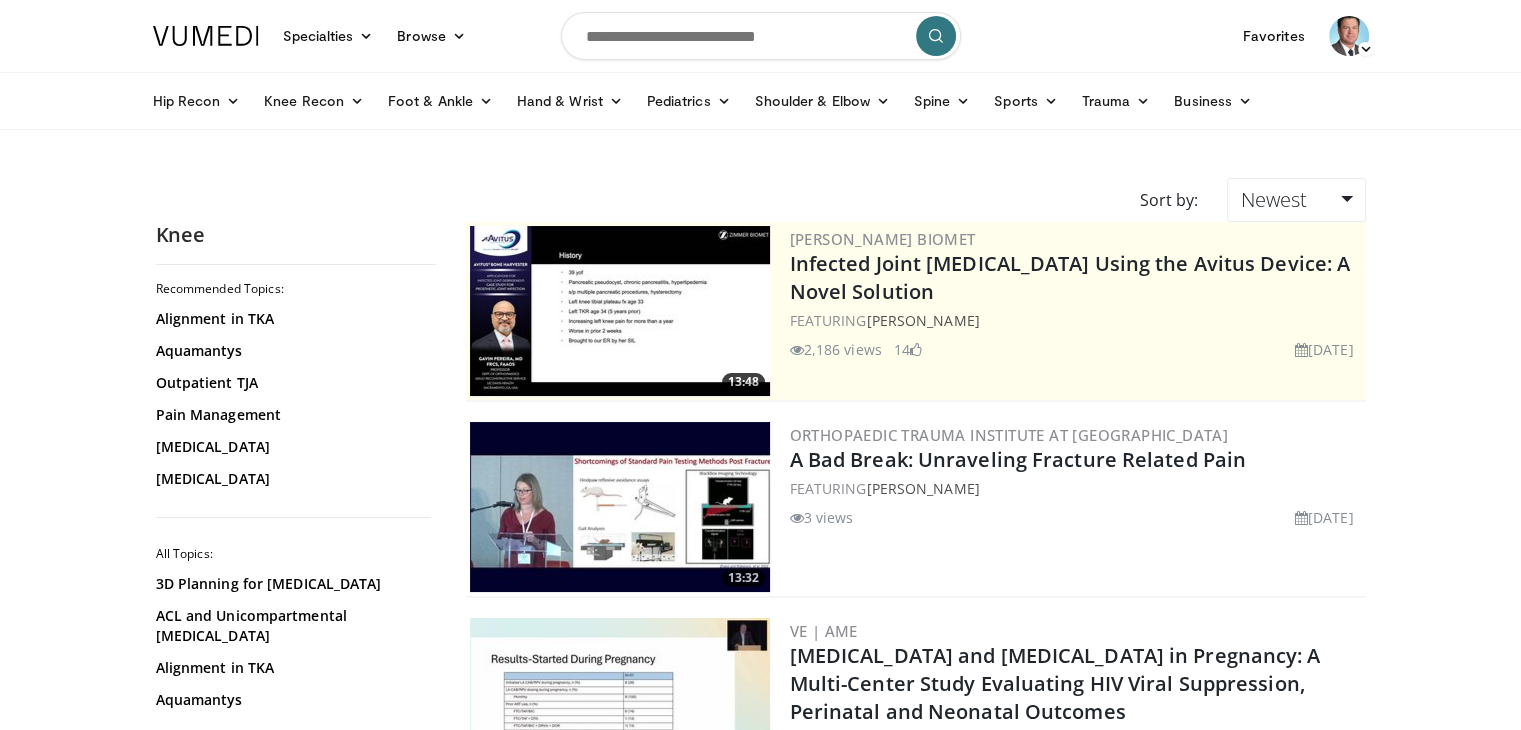 click at bounding box center [761, 36] 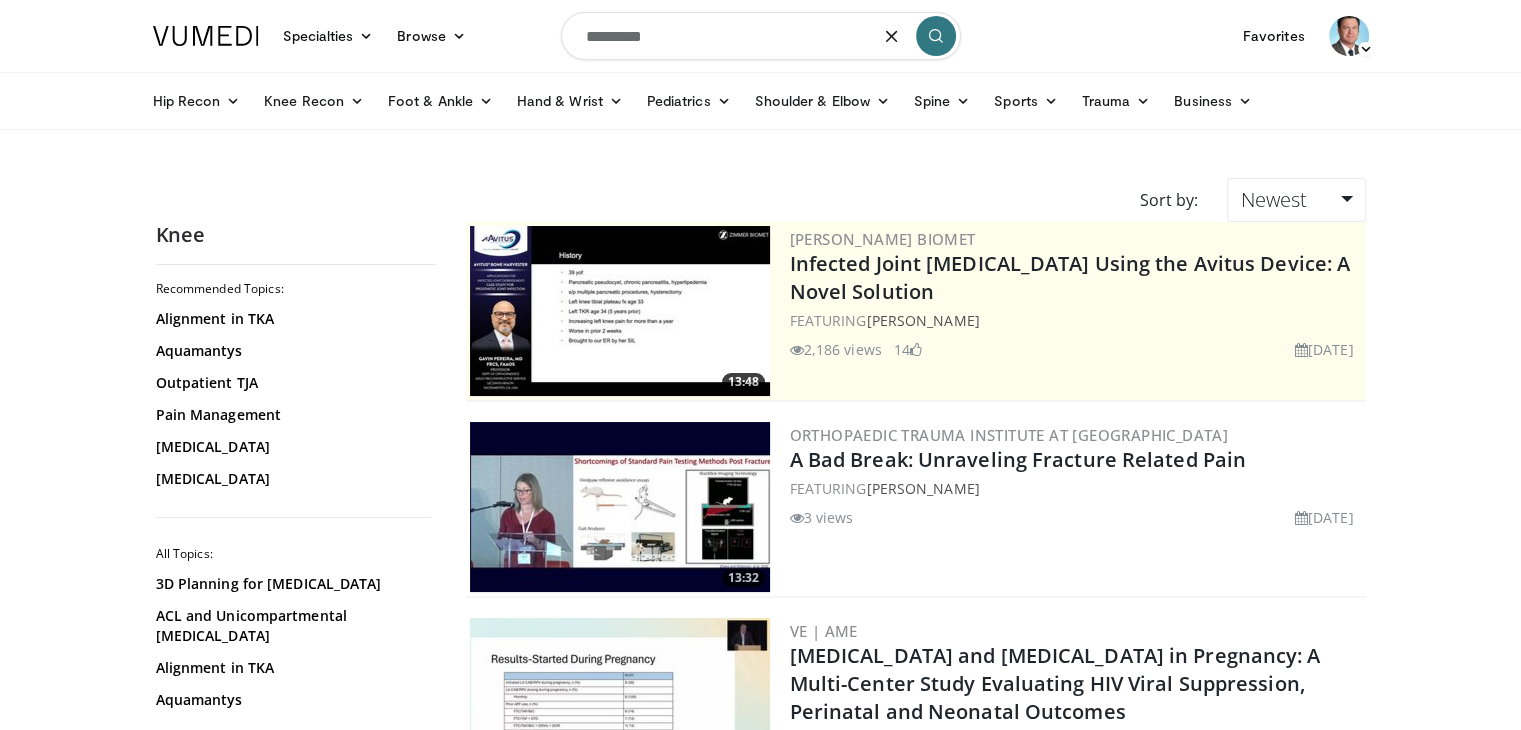 type on "*********" 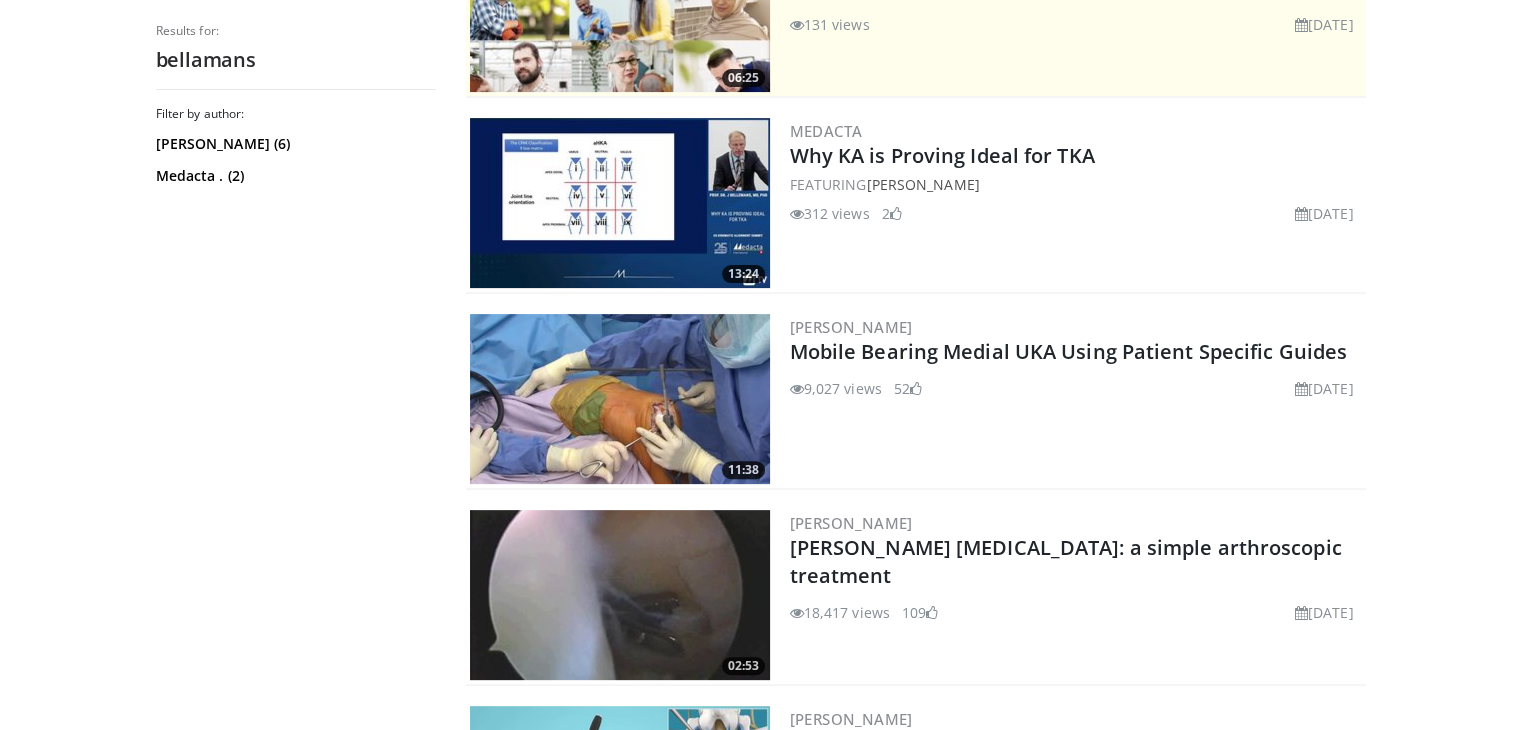scroll, scrollTop: 600, scrollLeft: 0, axis: vertical 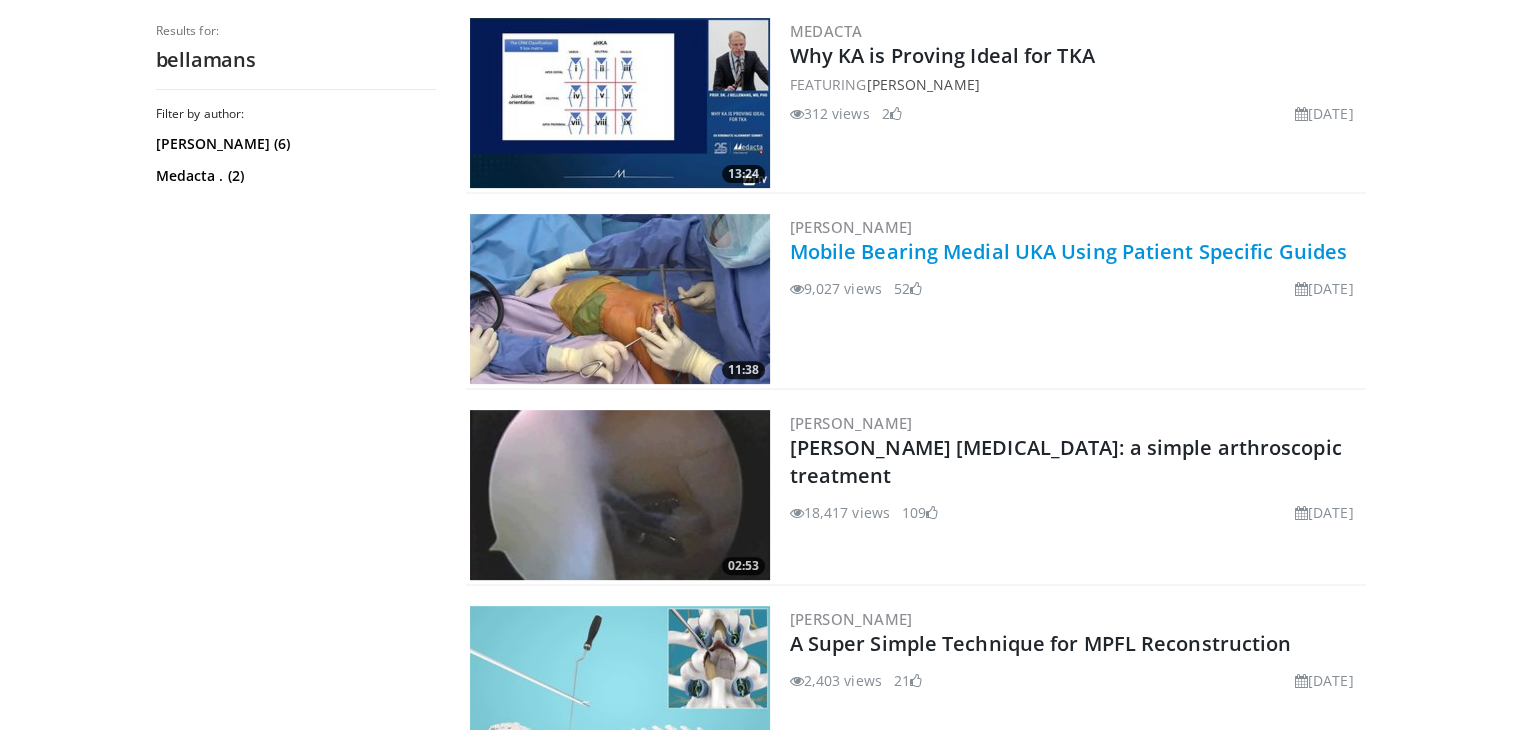 click on "Mobile Bearing Medial UKA Using Patient Specific Guides" at bounding box center (1069, 251) 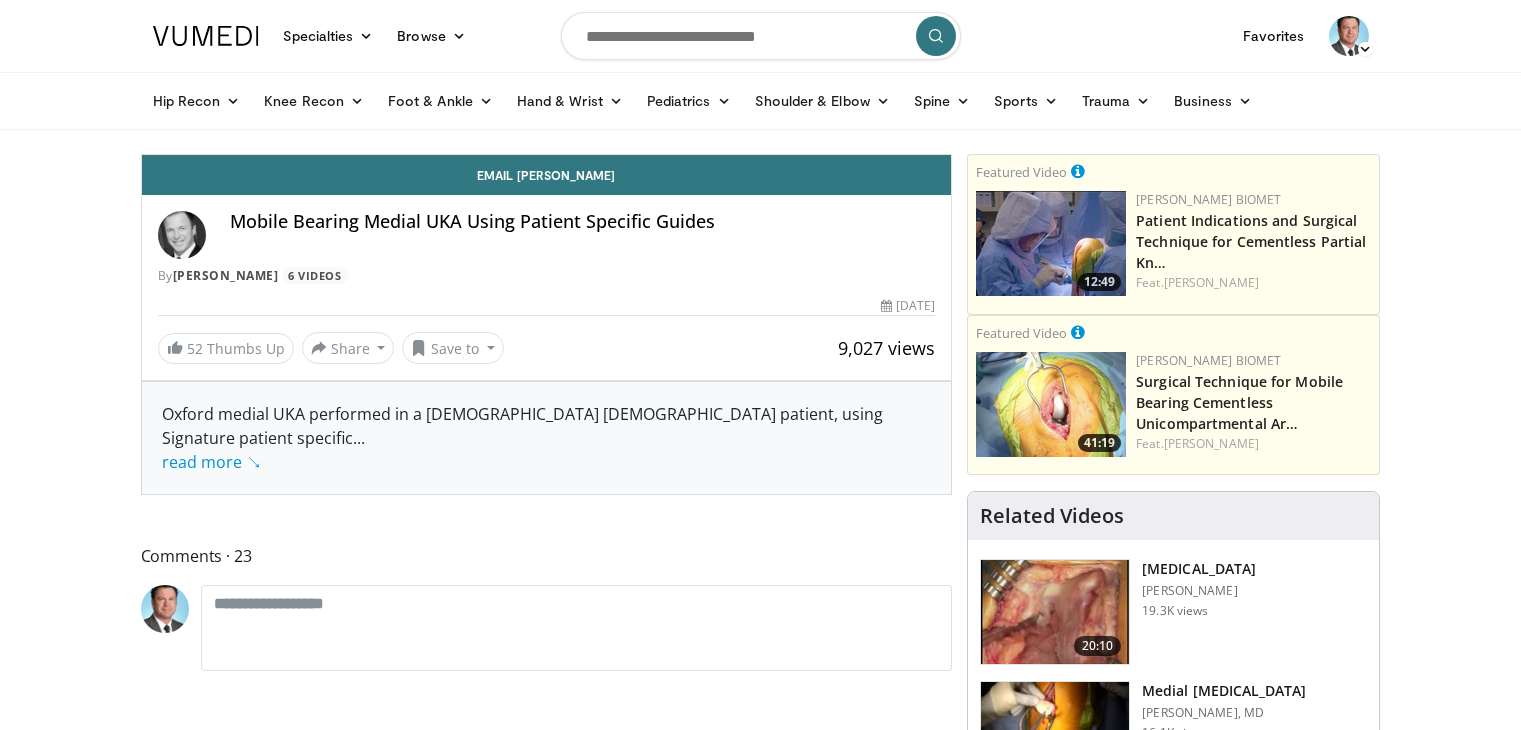scroll, scrollTop: 0, scrollLeft: 0, axis: both 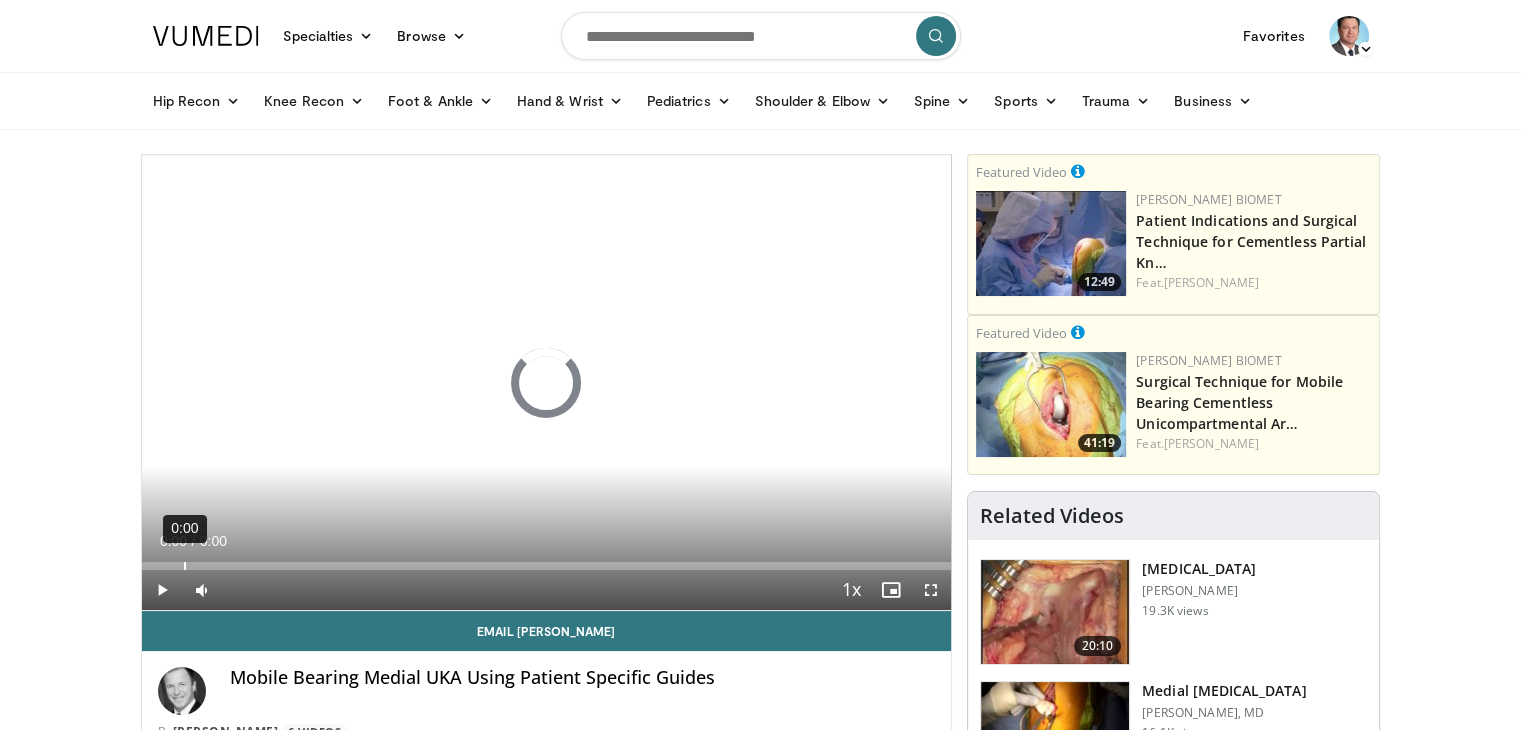 click on "Loaded :  0% 0:00 0:00" at bounding box center (547, 560) 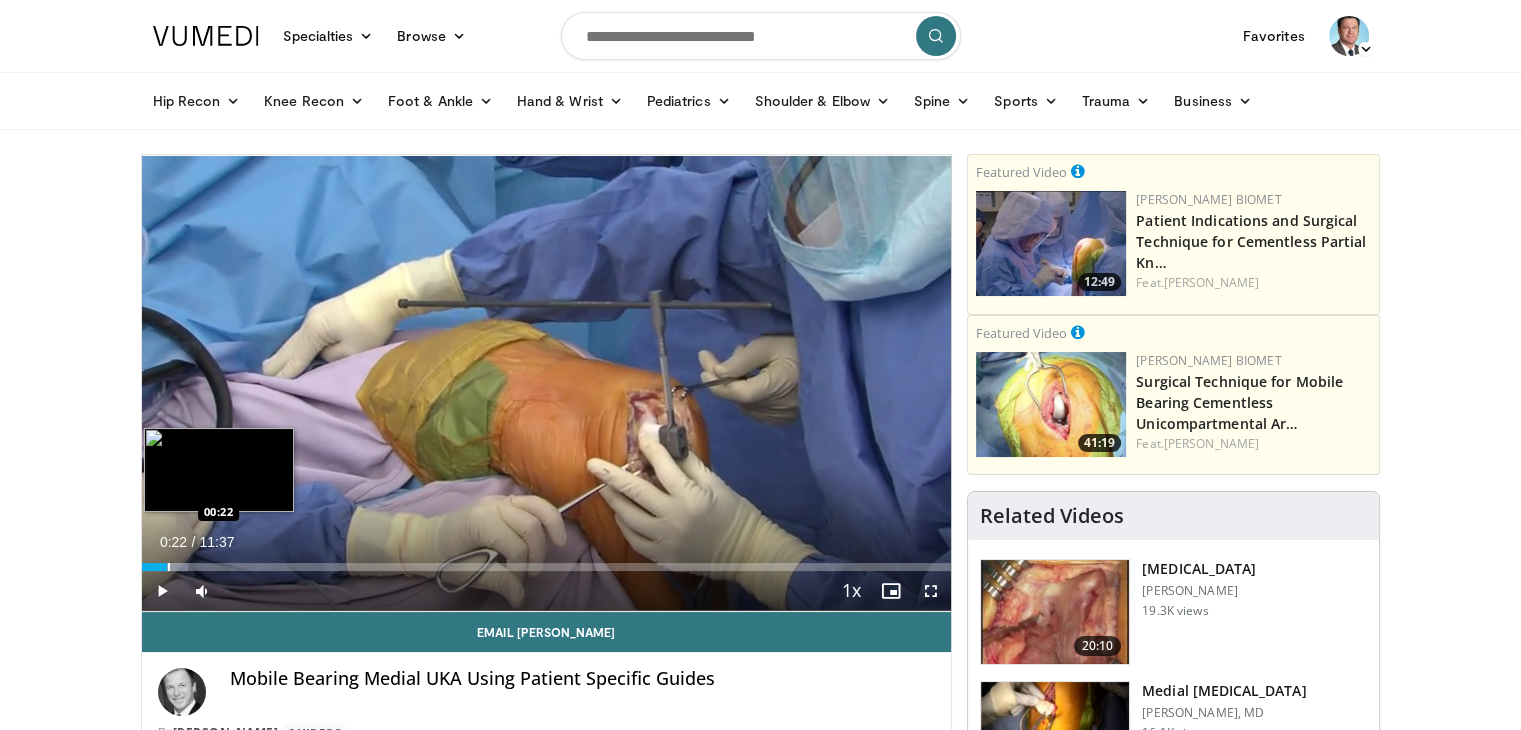 click at bounding box center (169, 567) 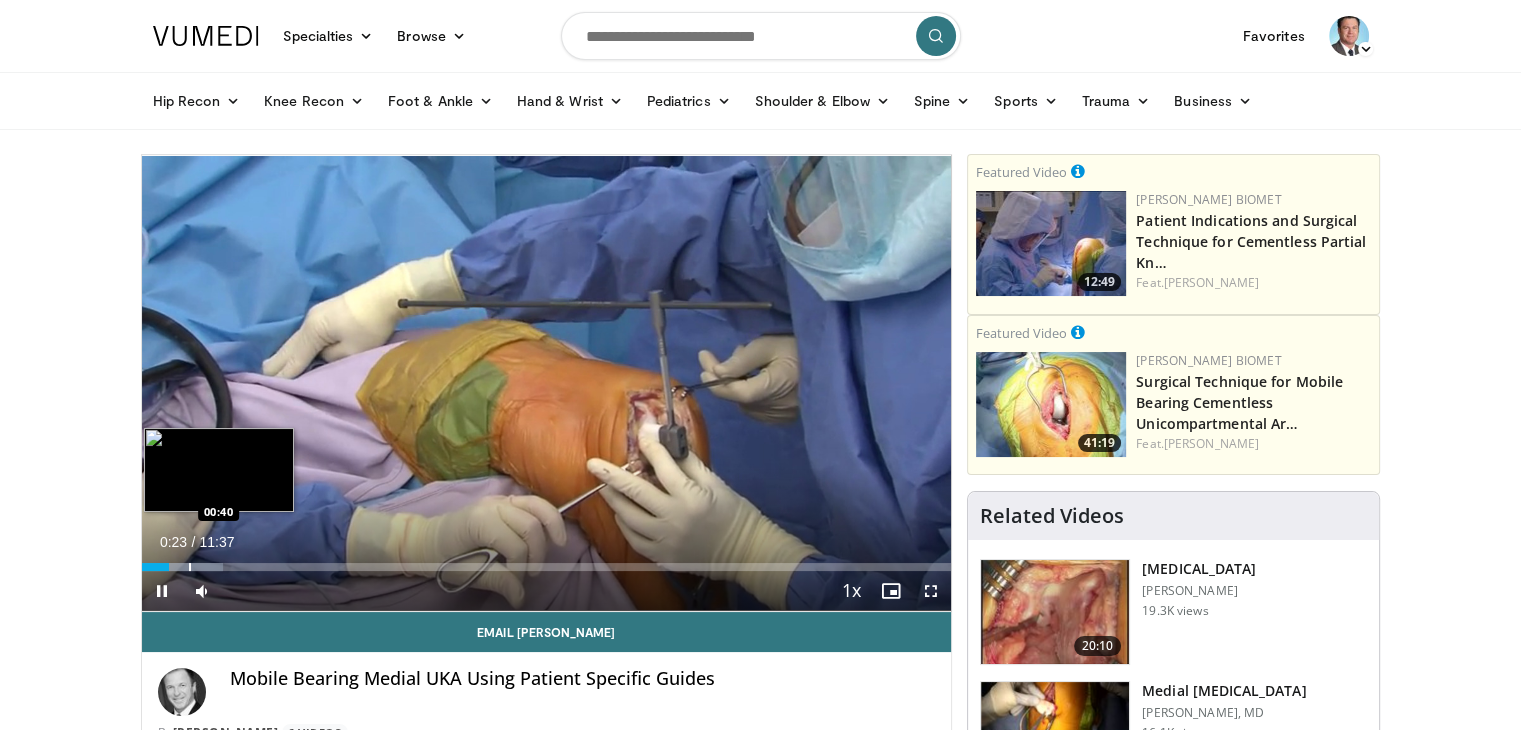 click at bounding box center (190, 567) 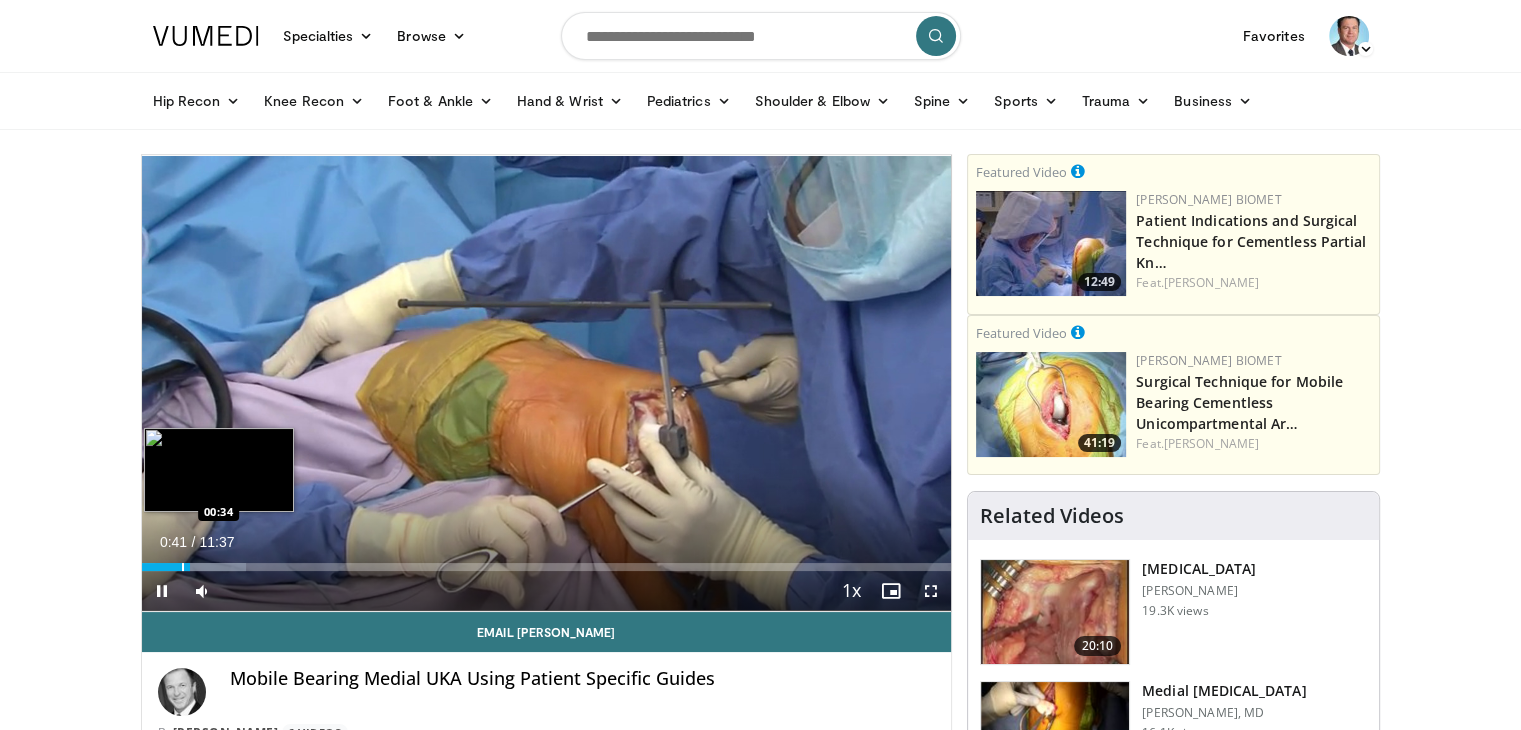 click at bounding box center (183, 567) 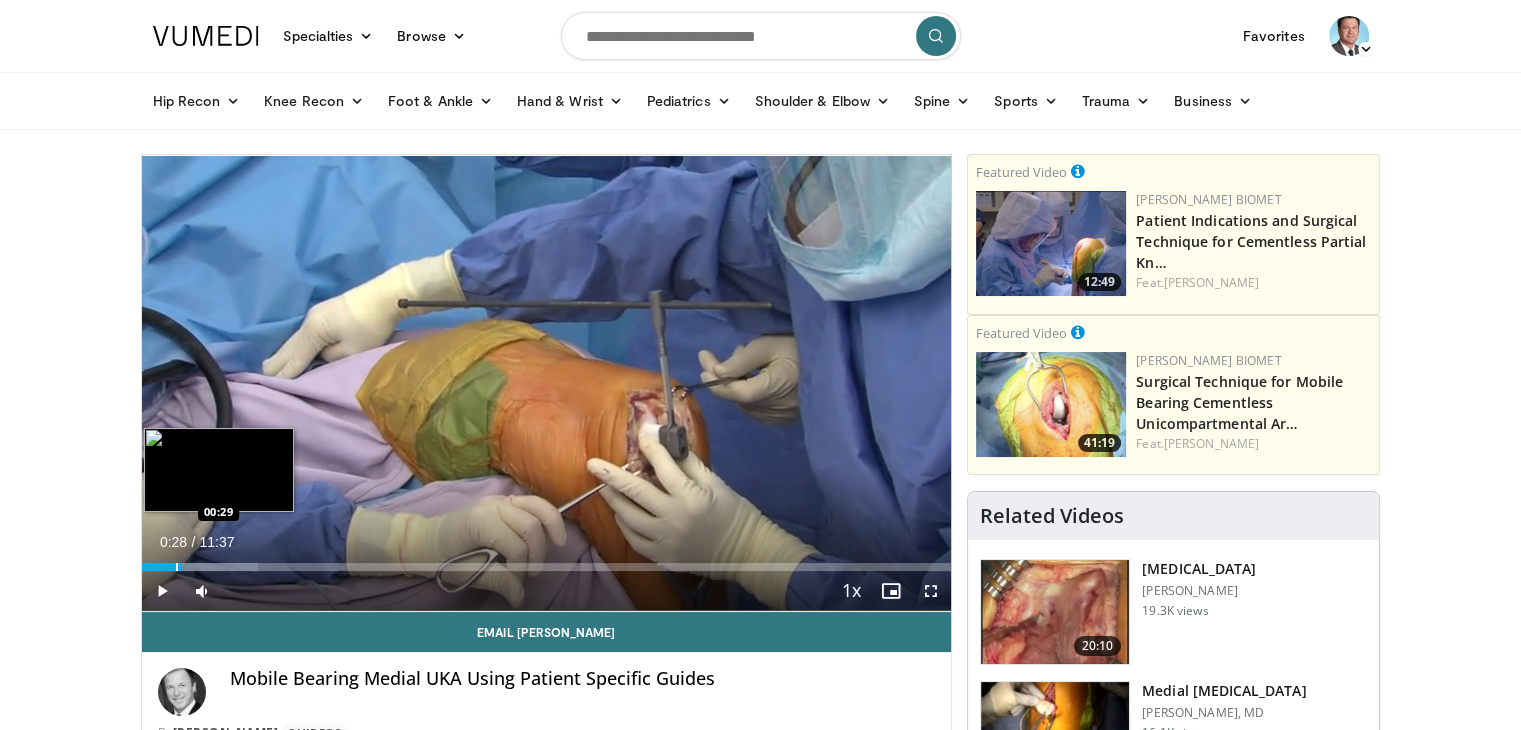 click on "00:28" at bounding box center (162, 567) 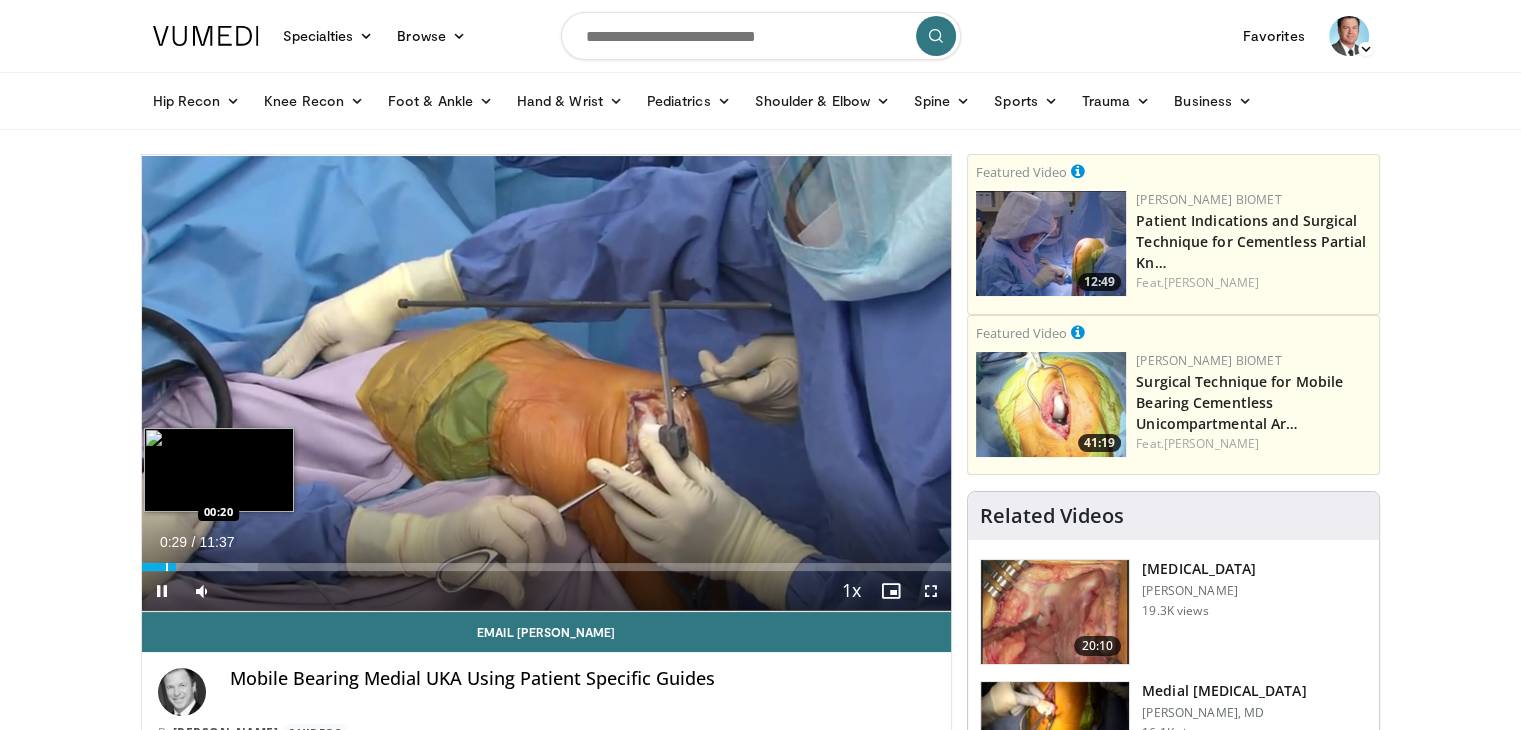 click on "00:29" at bounding box center [159, 567] 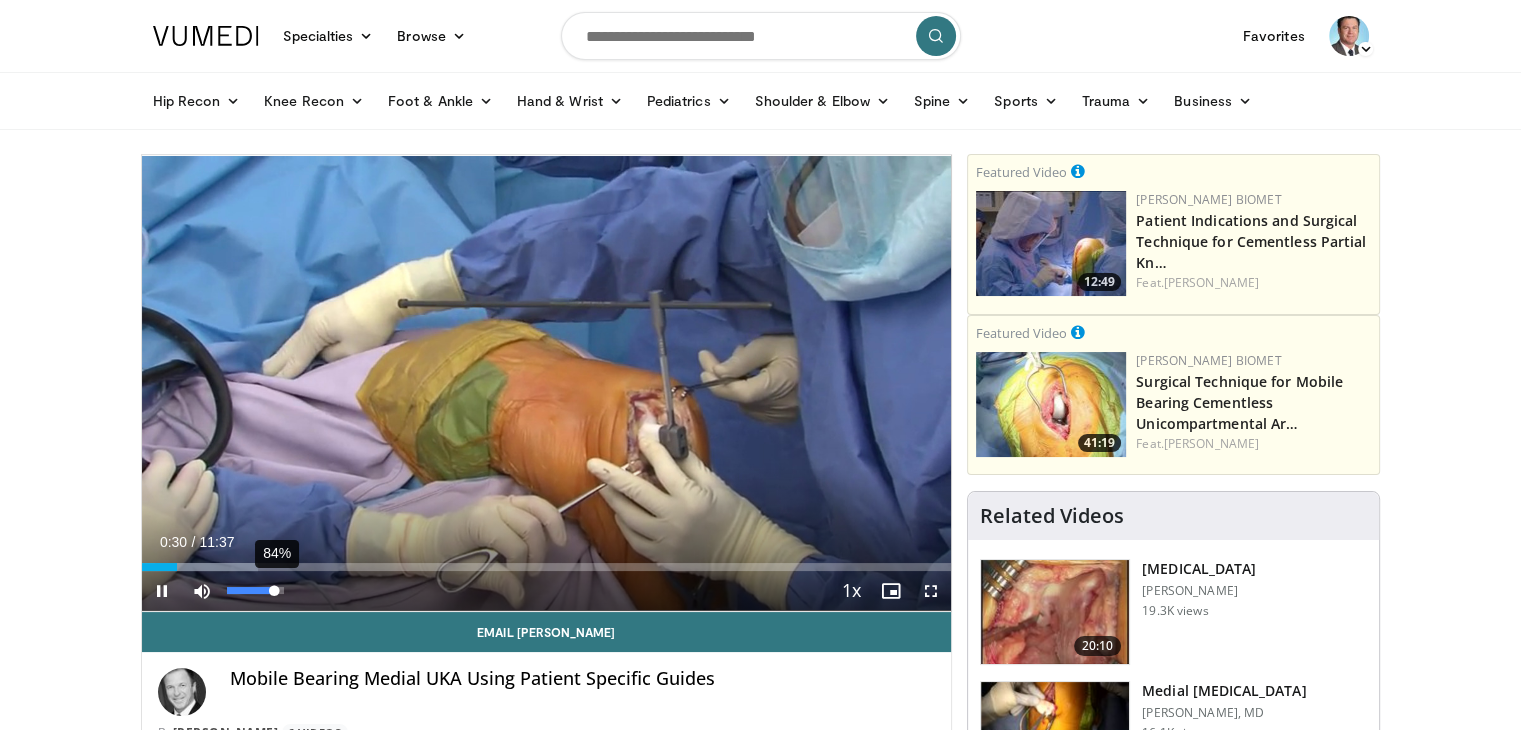 drag, startPoint x: 260, startPoint y: 591, endPoint x: 274, endPoint y: 587, distance: 14.56022 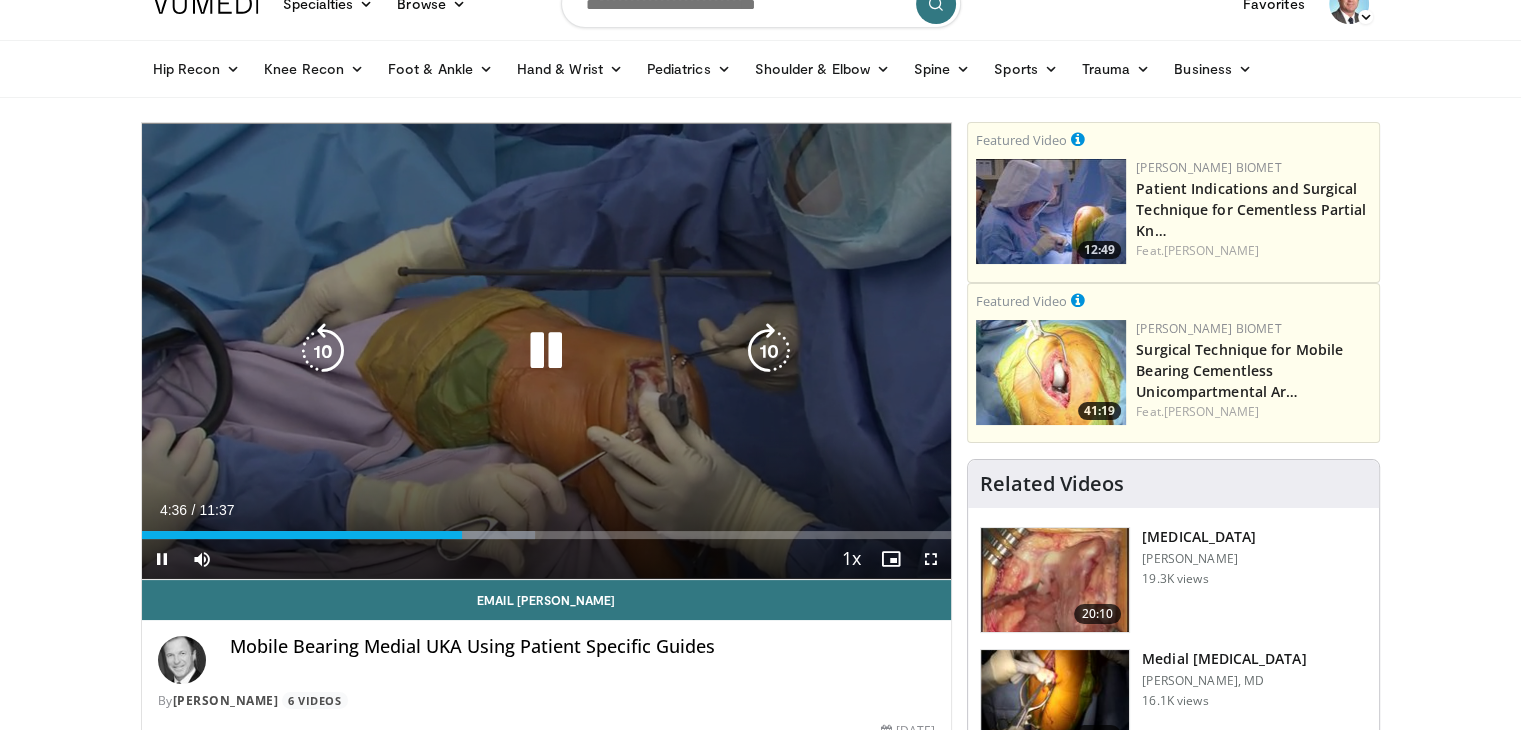 scroll, scrollTop: 0, scrollLeft: 0, axis: both 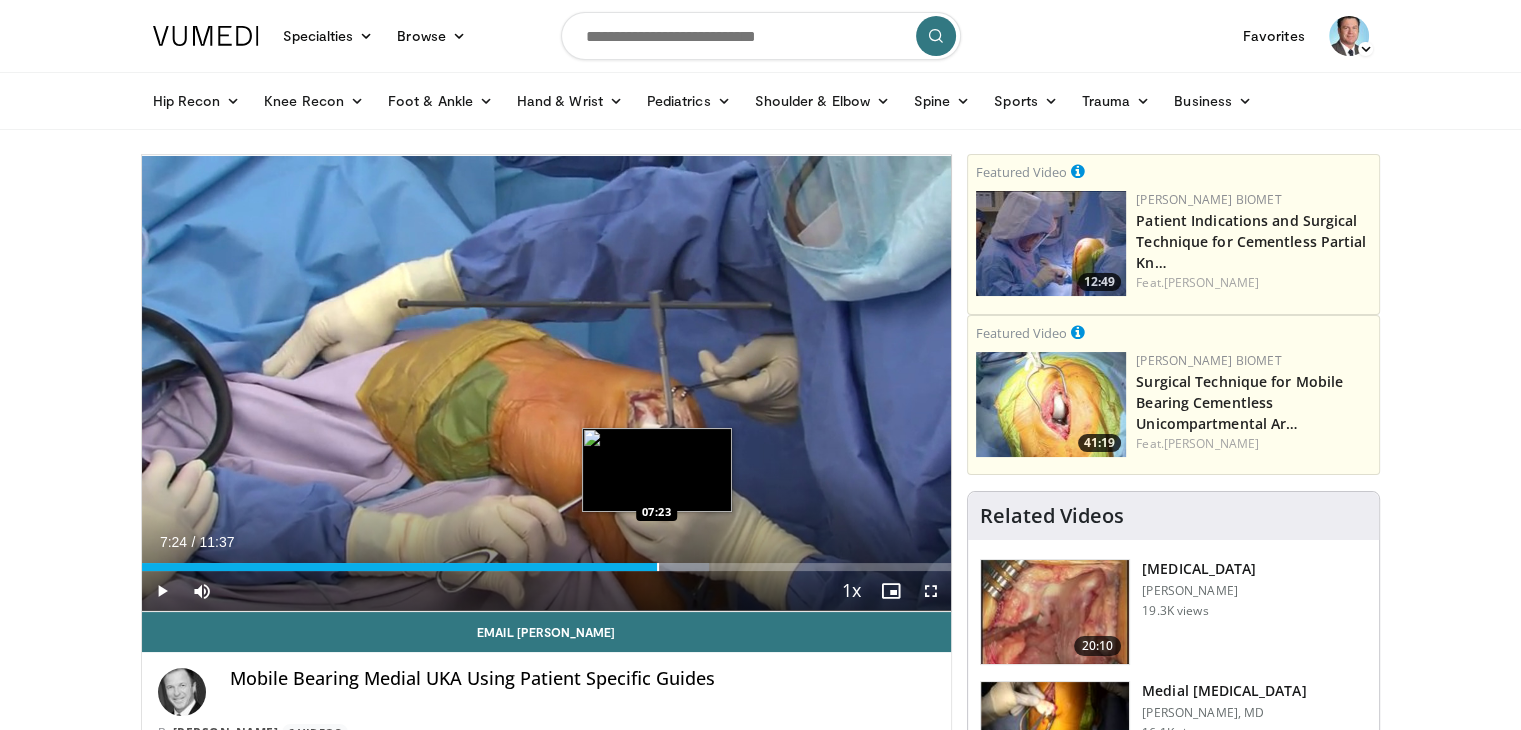 click at bounding box center (658, 567) 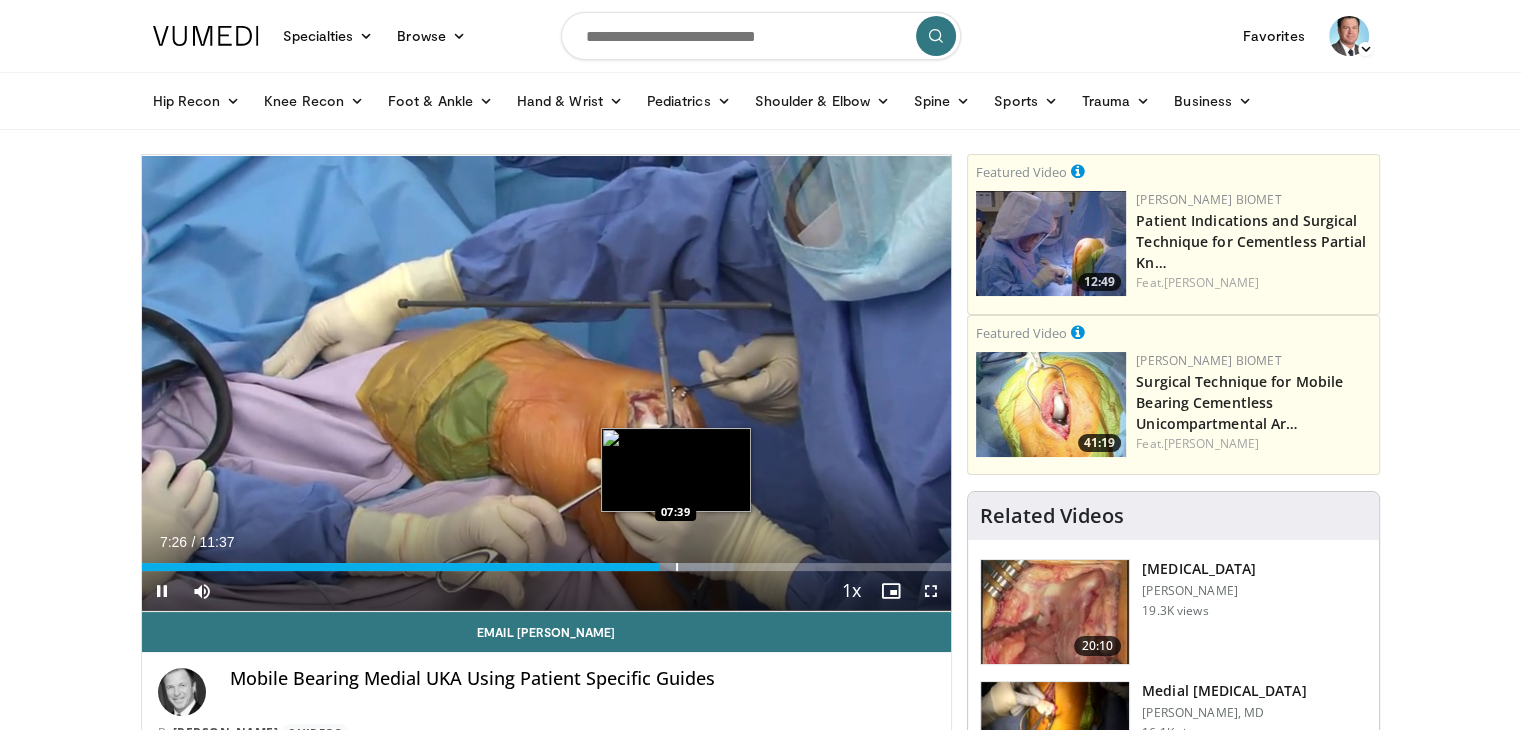 click at bounding box center (677, 567) 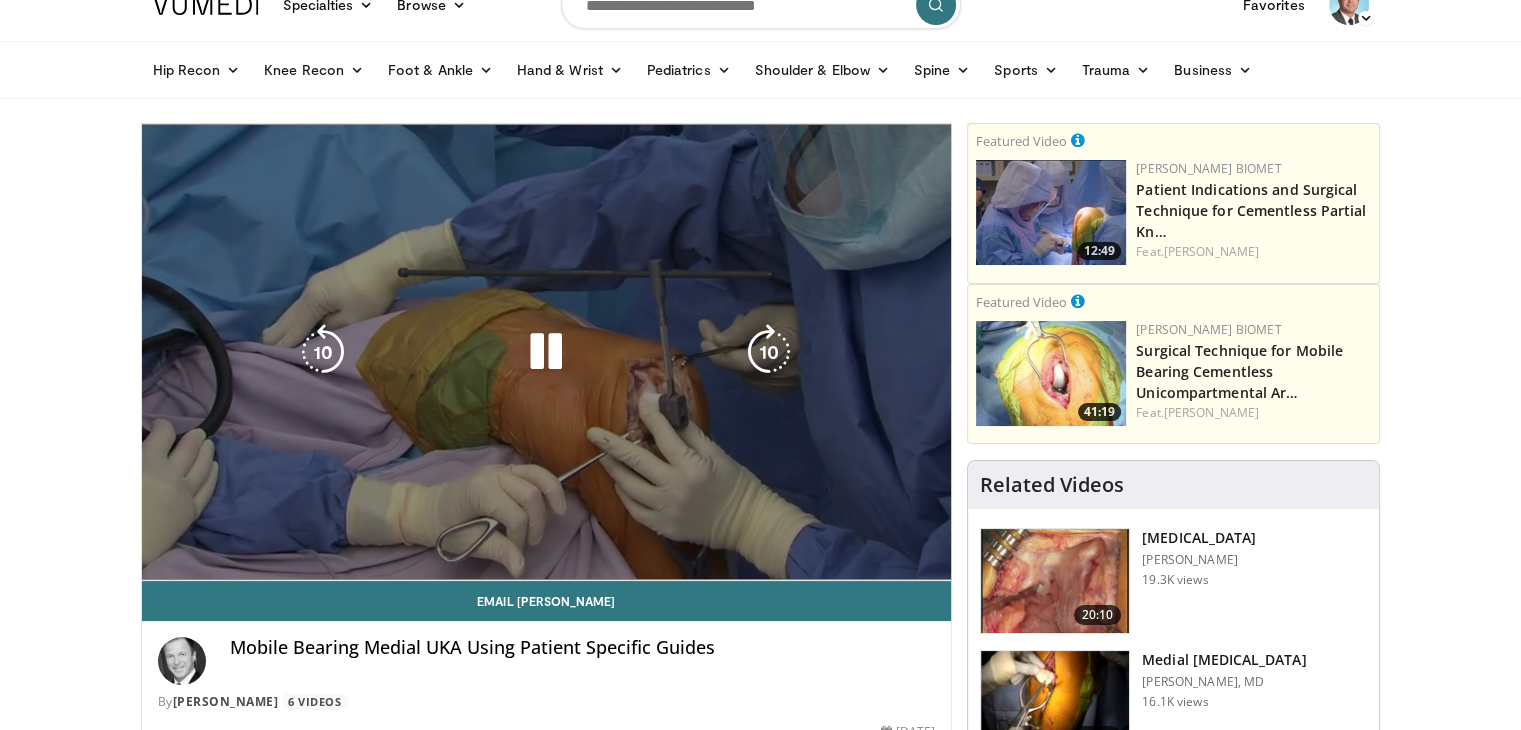 scroll, scrollTop: 0, scrollLeft: 0, axis: both 